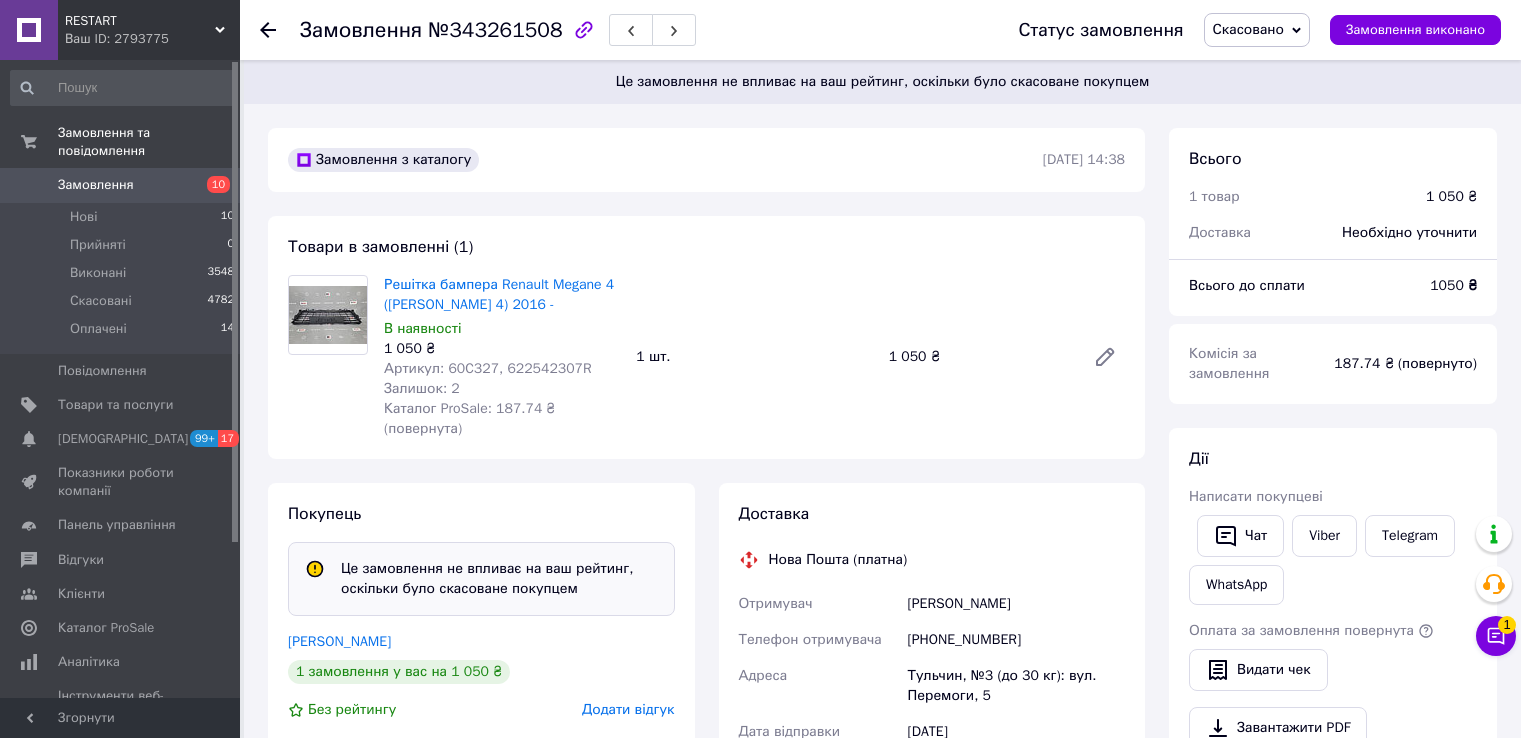 scroll, scrollTop: 0, scrollLeft: 0, axis: both 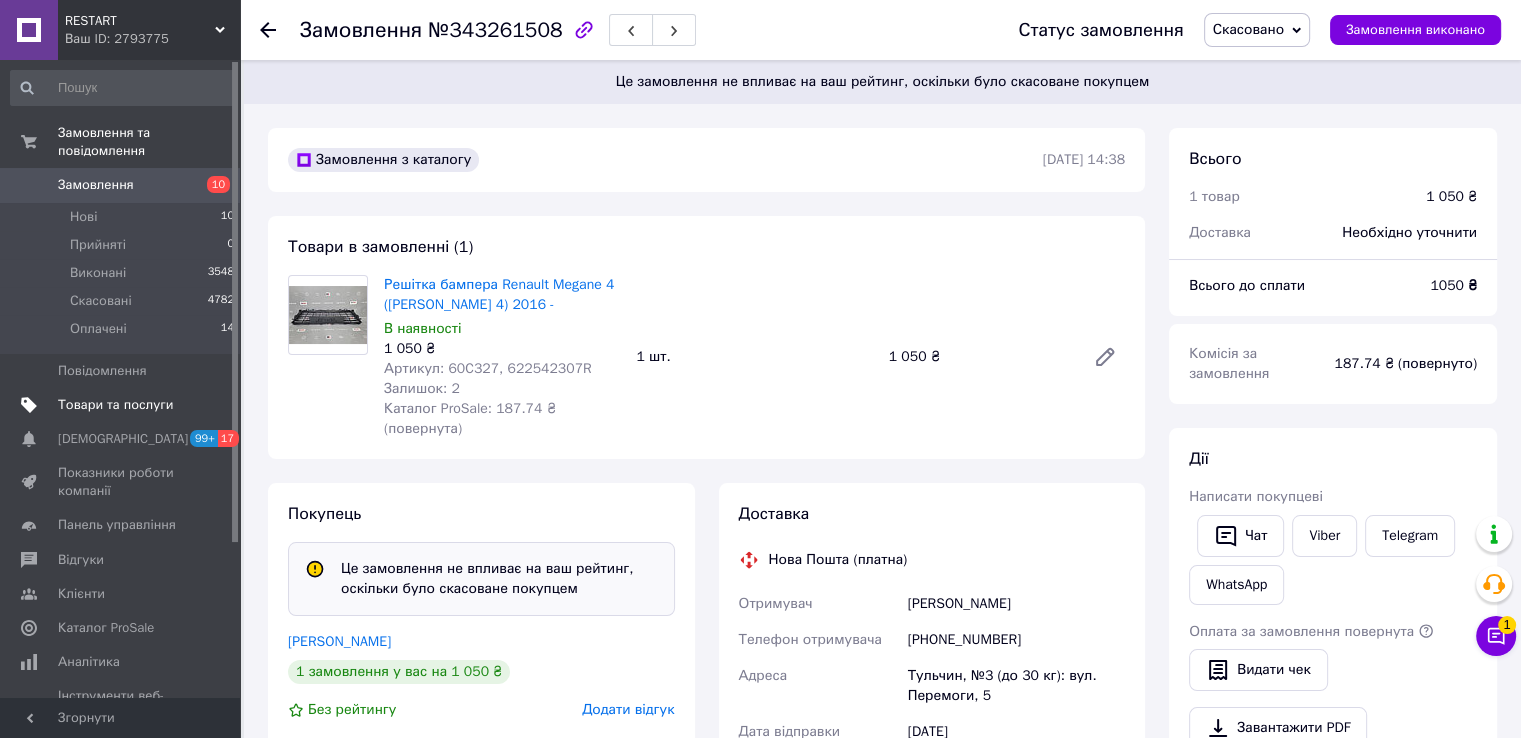 click on "Товари та послуги" at bounding box center [123, 405] 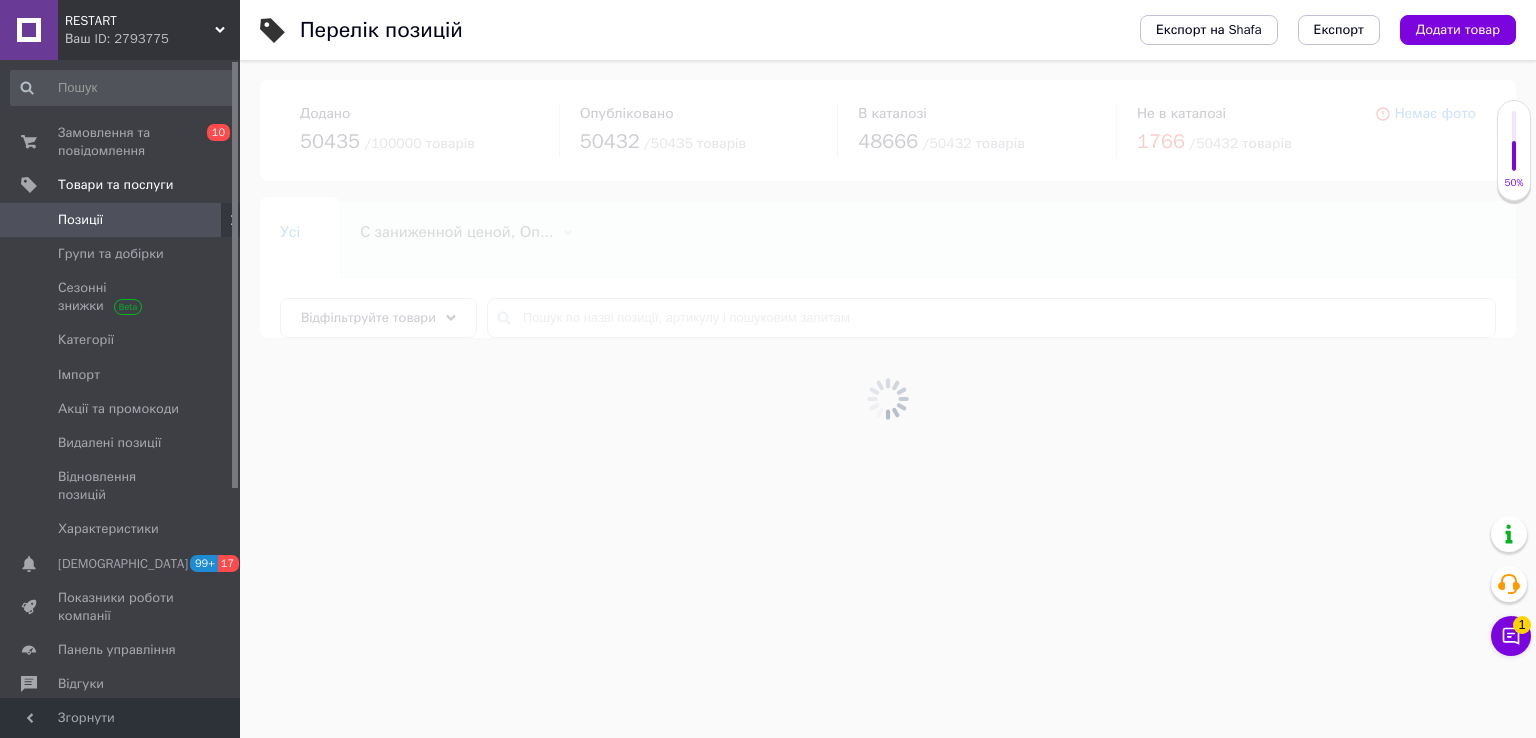 click on "Позиції" at bounding box center (121, 220) 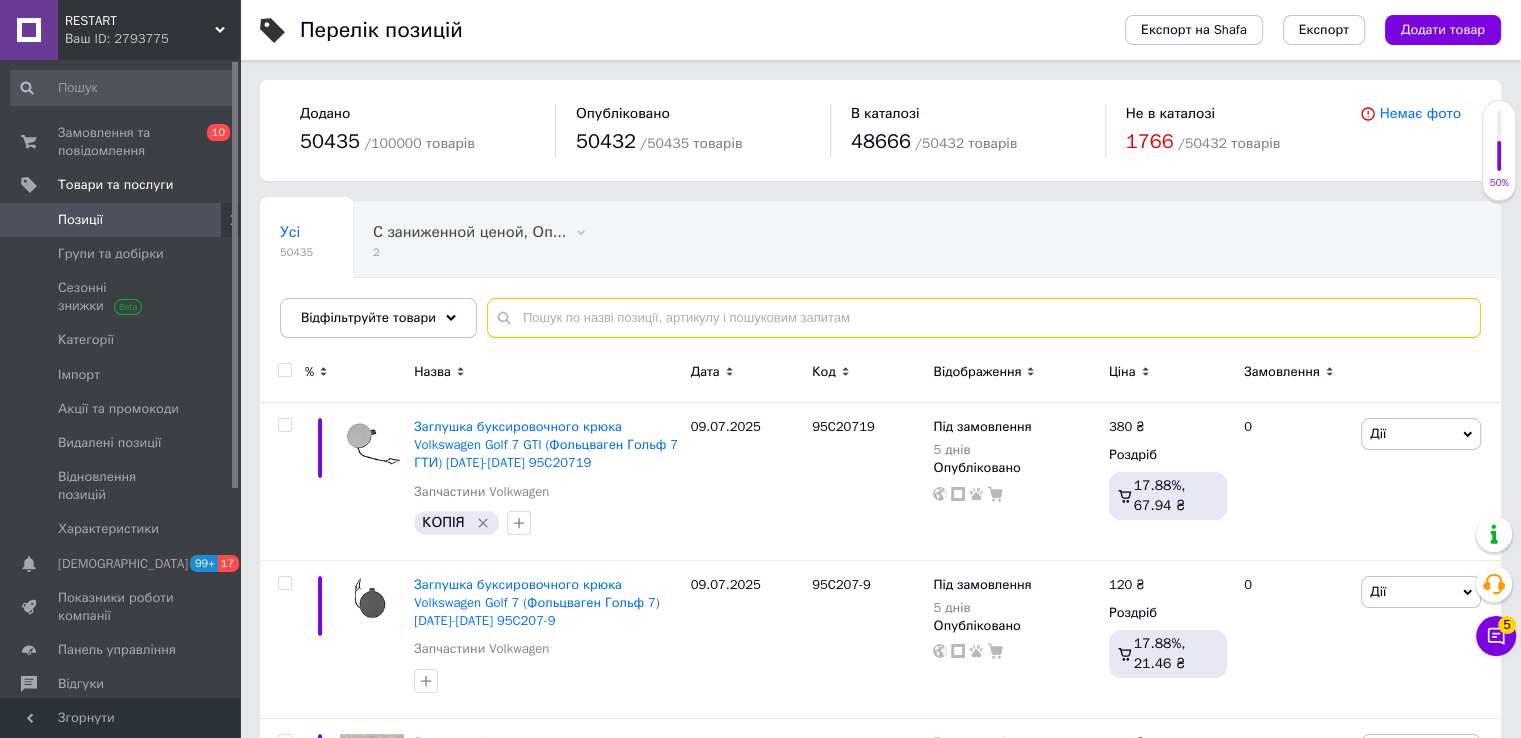 click at bounding box center (984, 318) 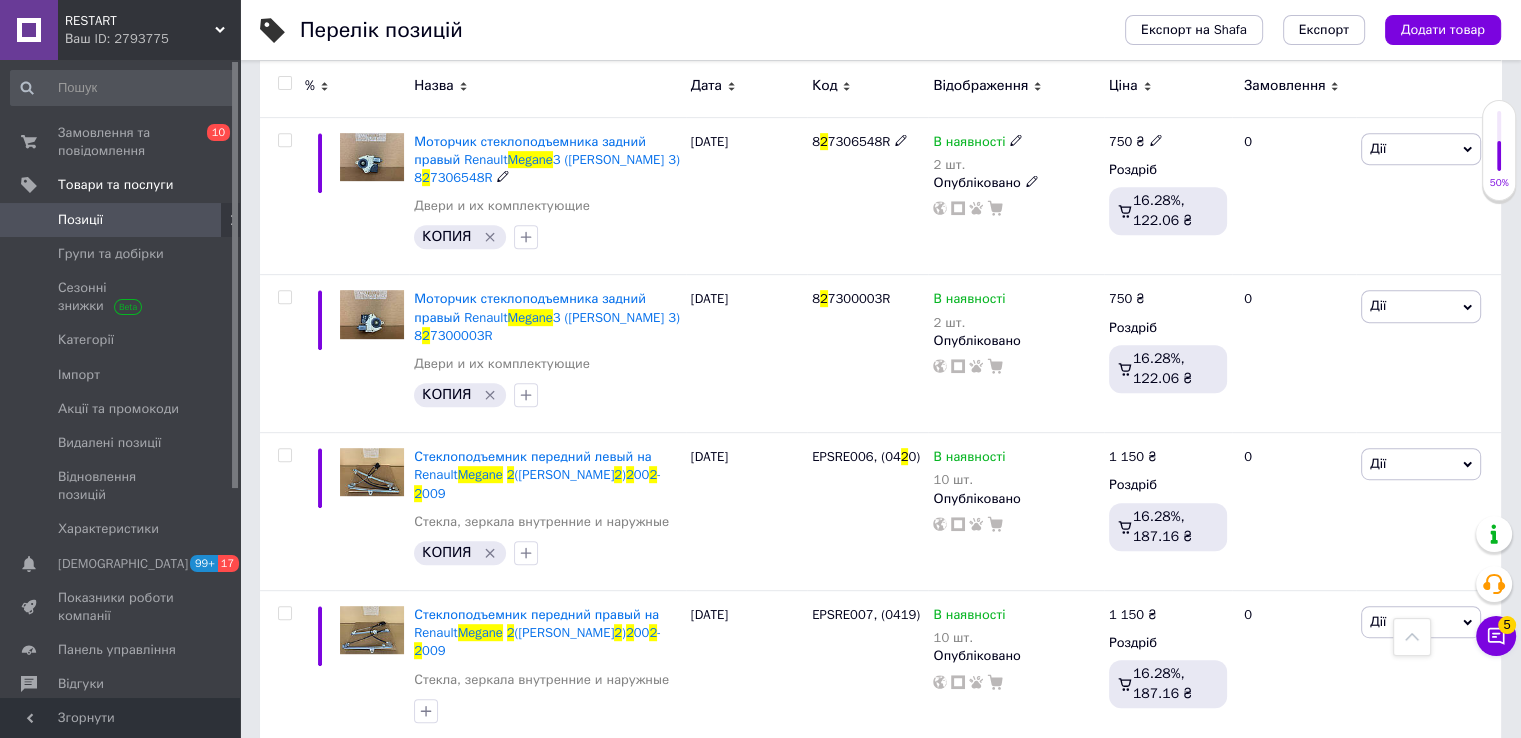 scroll, scrollTop: 1000, scrollLeft: 0, axis: vertical 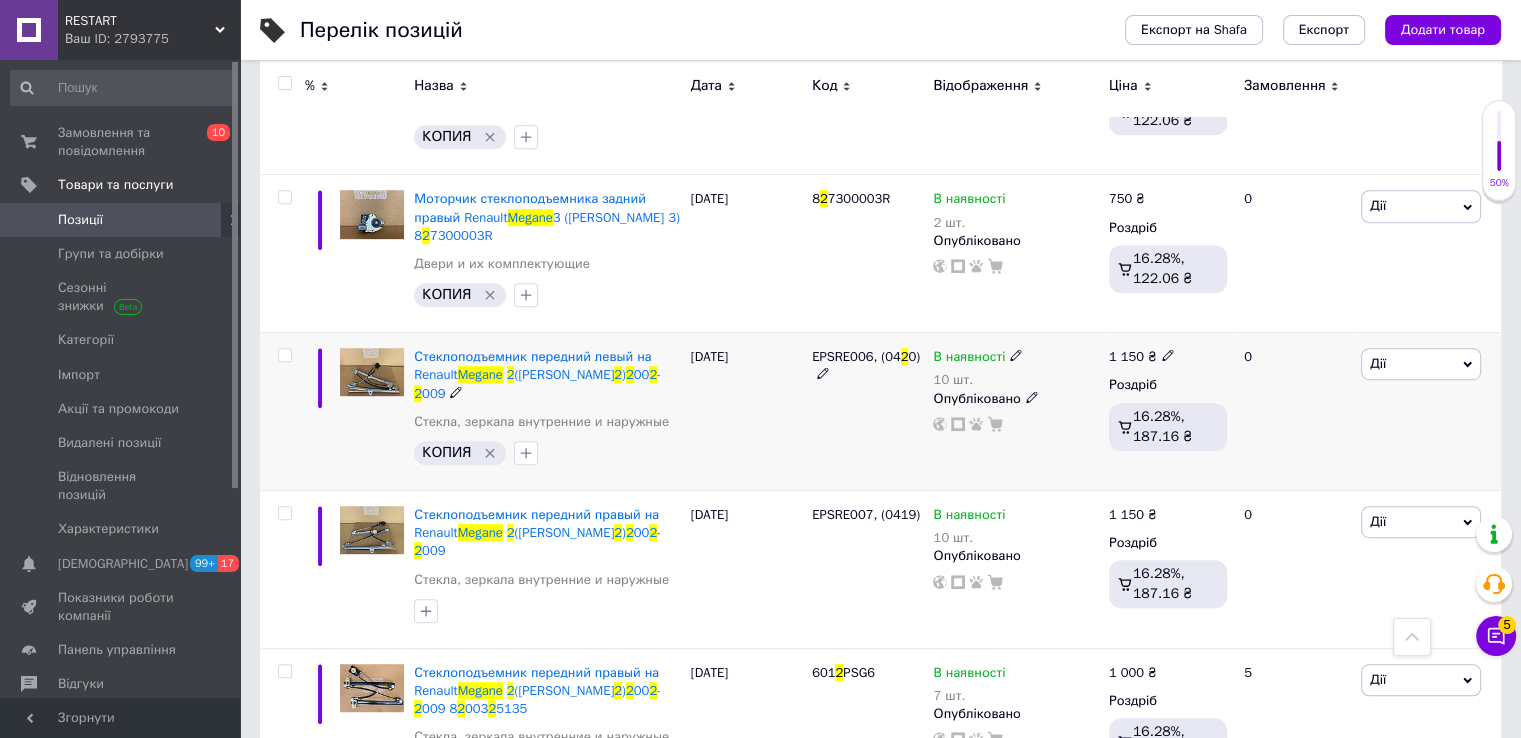 click on "EPSRE006, (04" at bounding box center (856, 356) 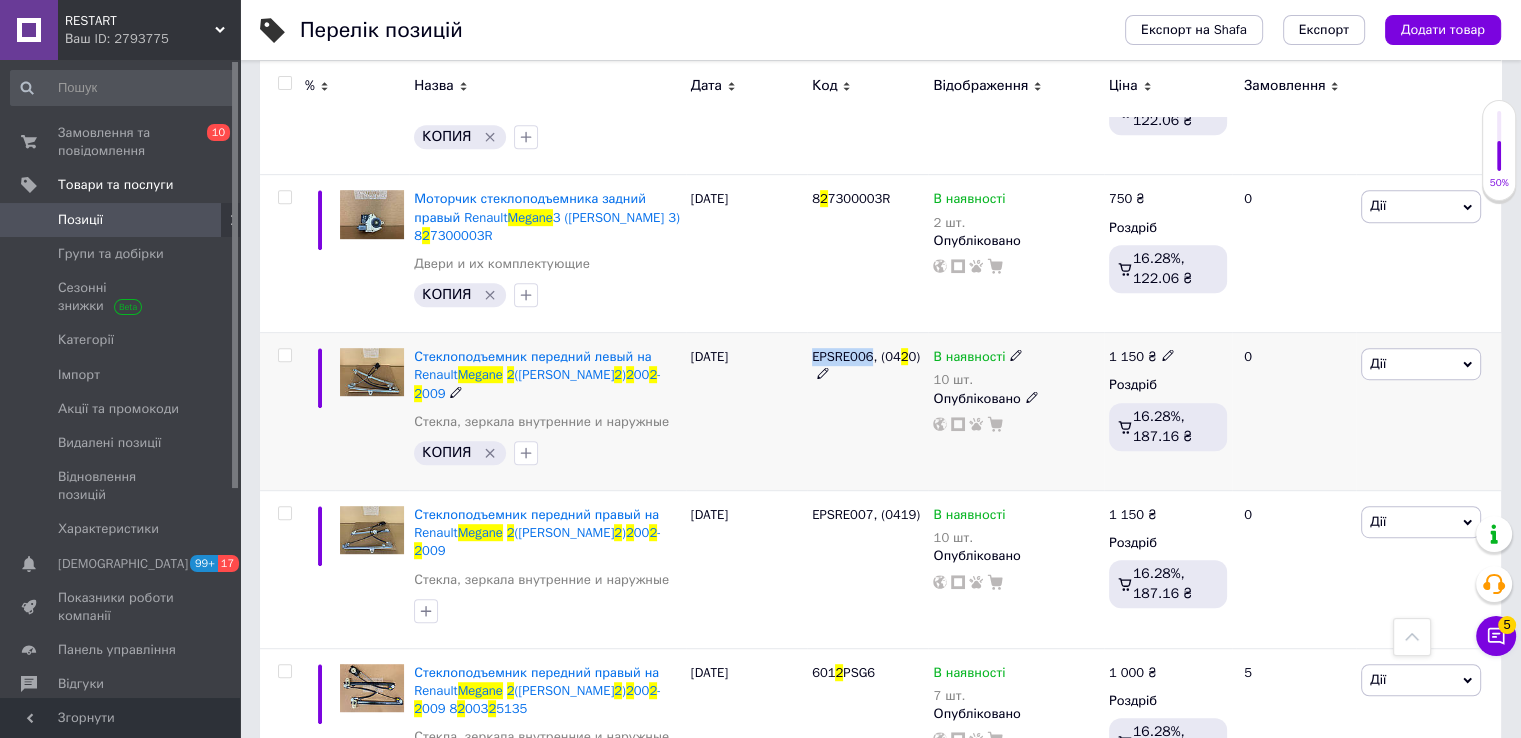 copy on "EPSRE006" 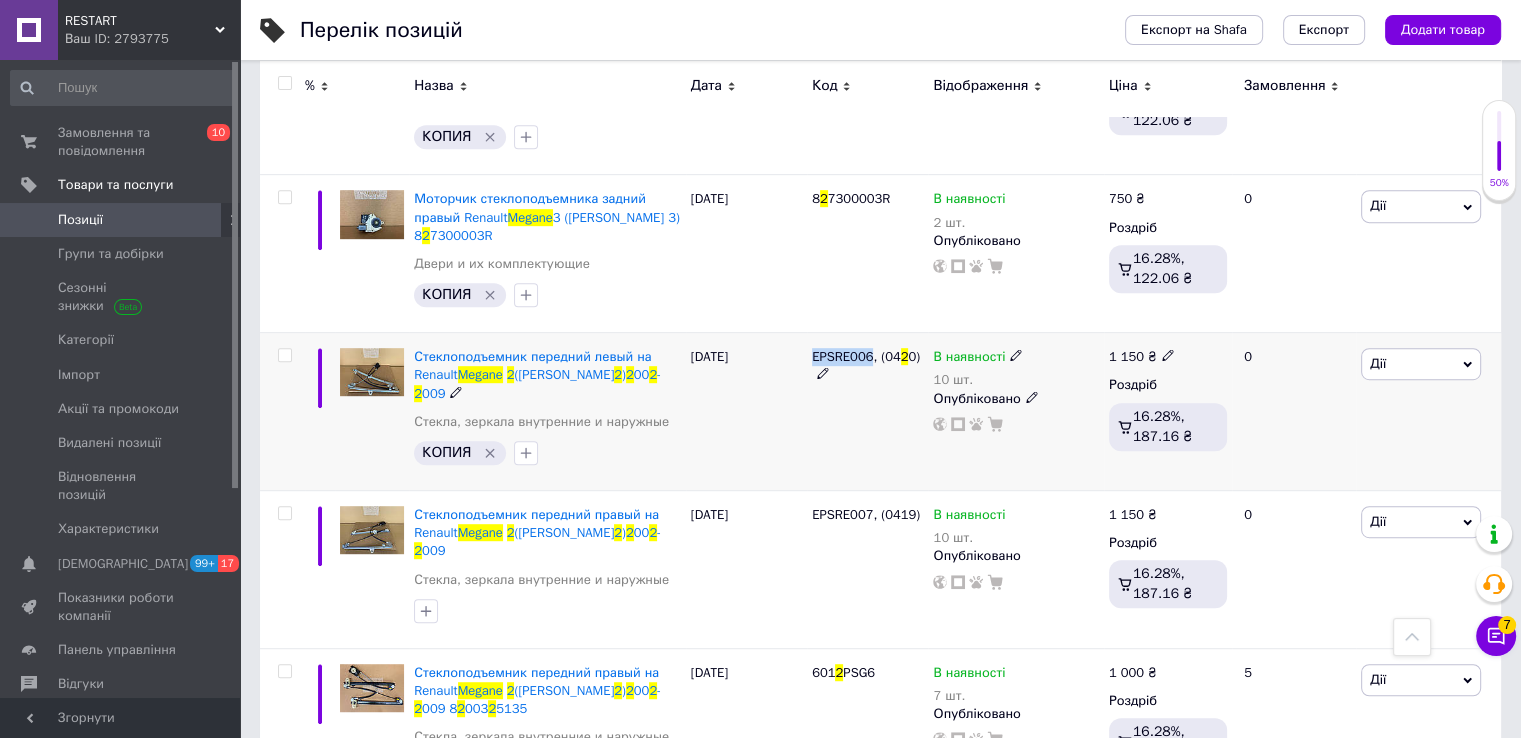 copy on "EPSRE006" 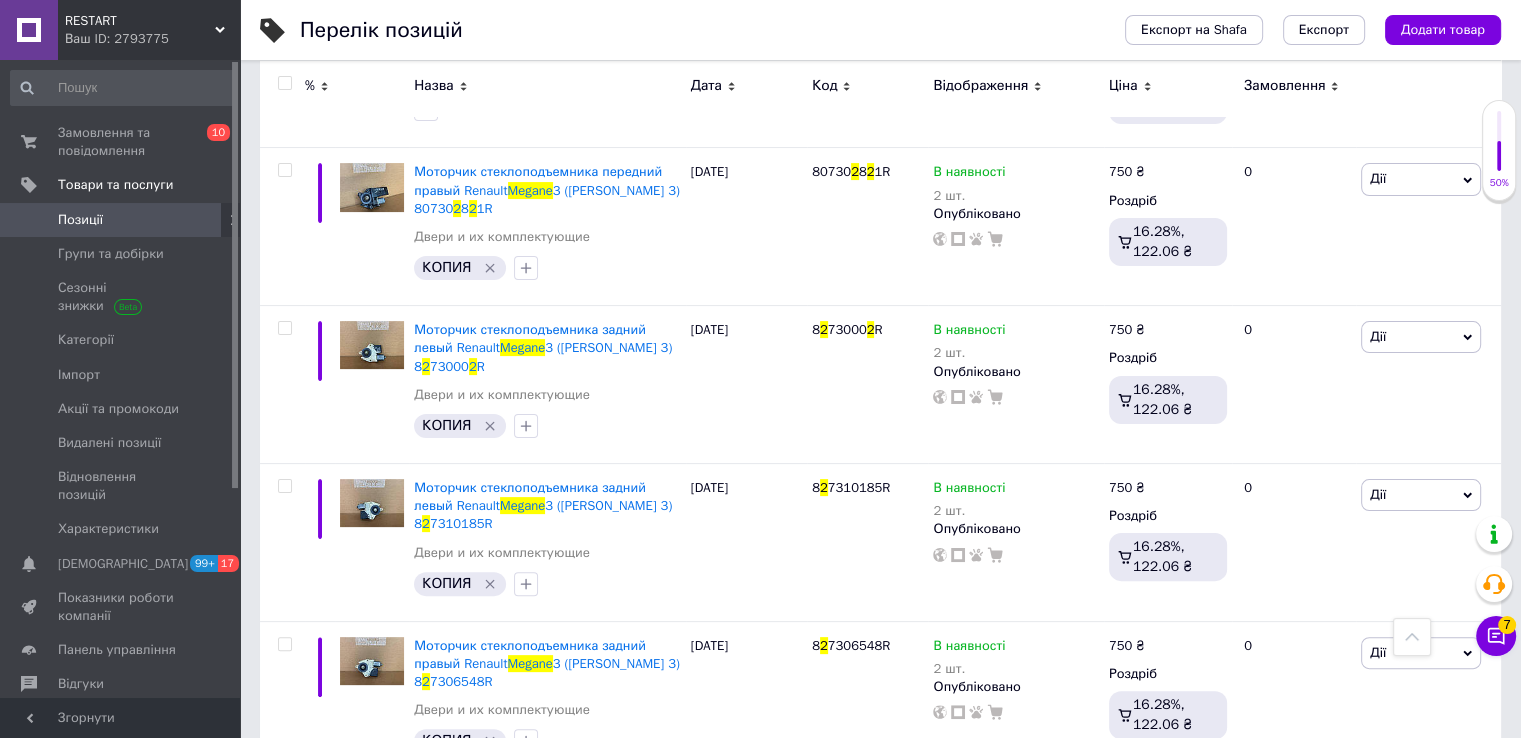 scroll, scrollTop: 0, scrollLeft: 0, axis: both 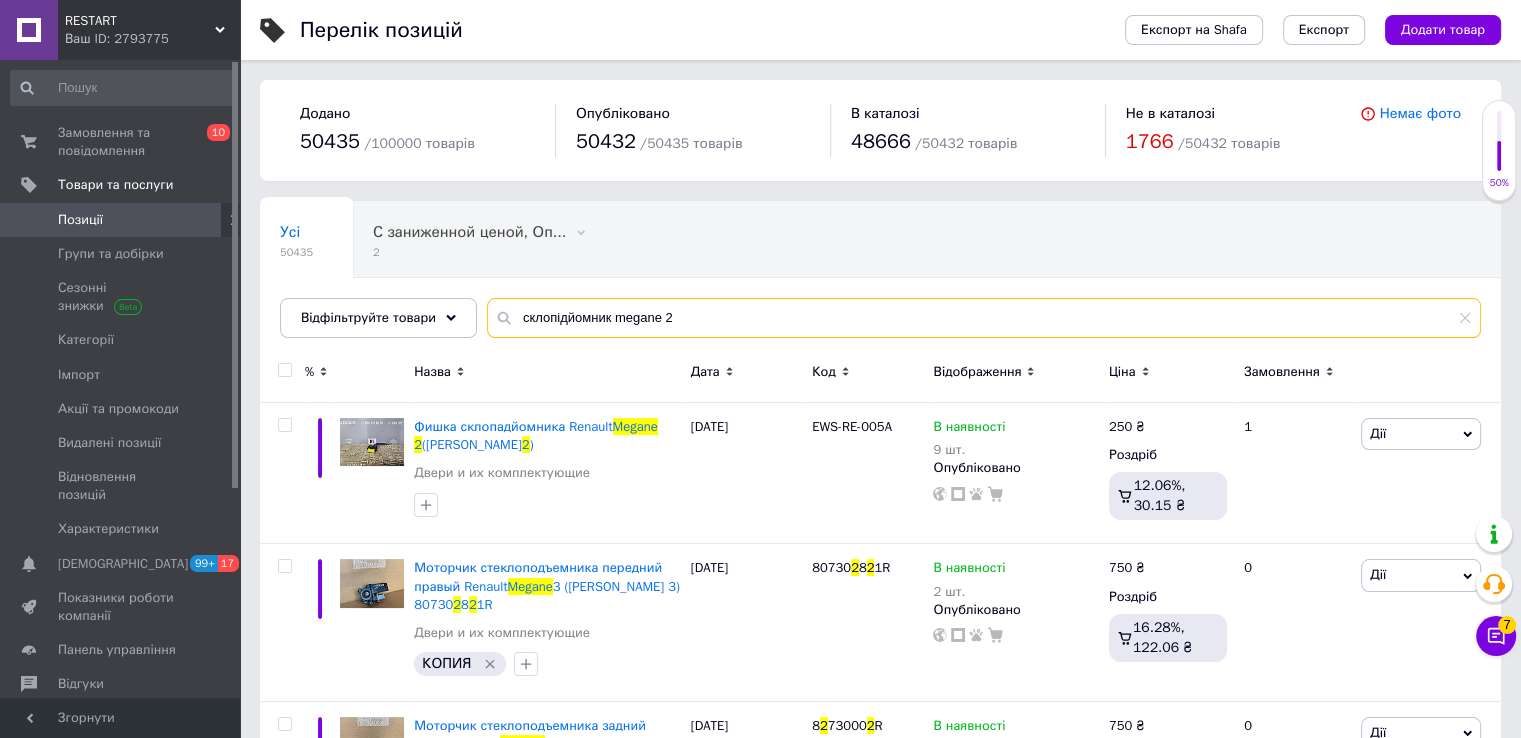 drag, startPoint x: 674, startPoint y: 319, endPoint x: 324, endPoint y: 339, distance: 350.57095 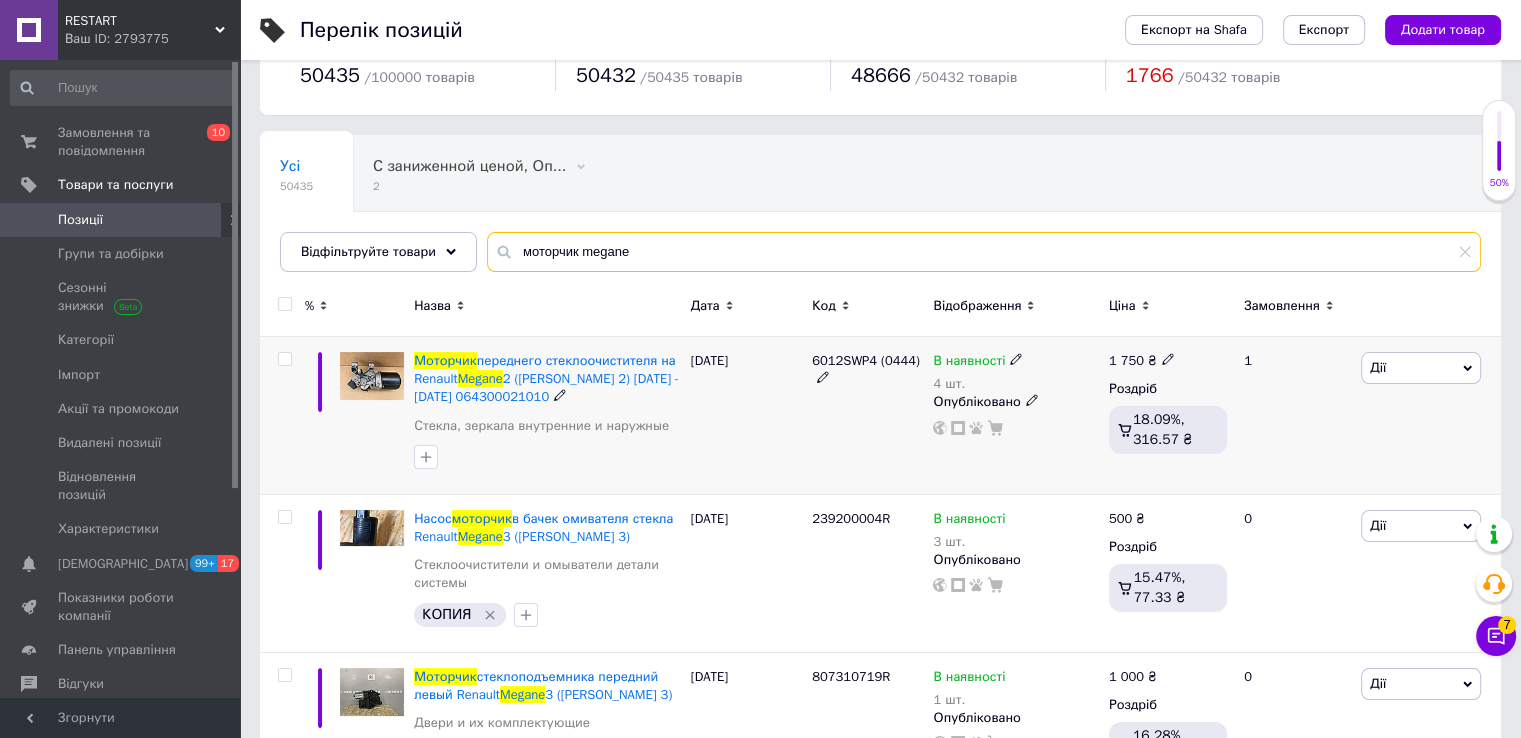 scroll, scrollTop: 100, scrollLeft: 0, axis: vertical 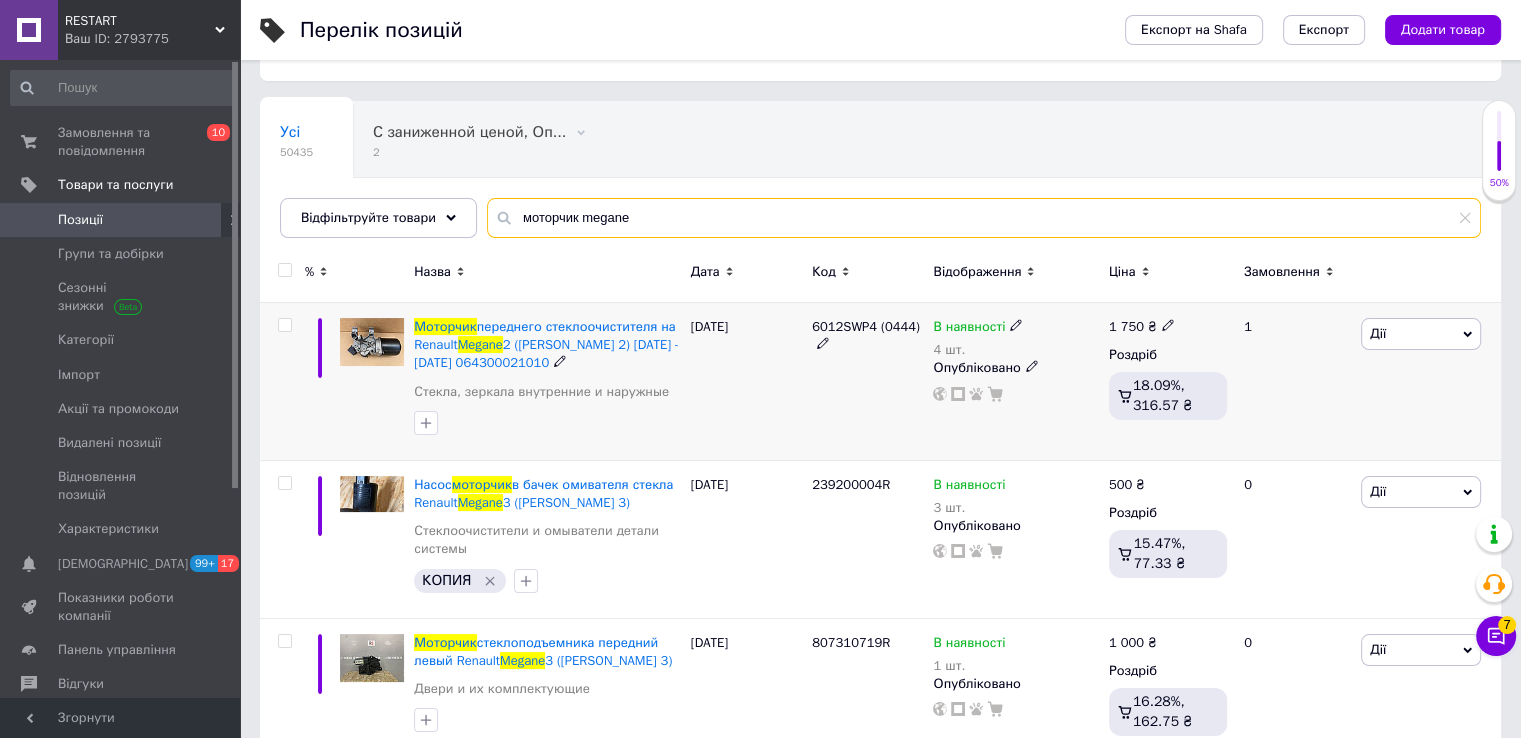 type on "моторчик megane" 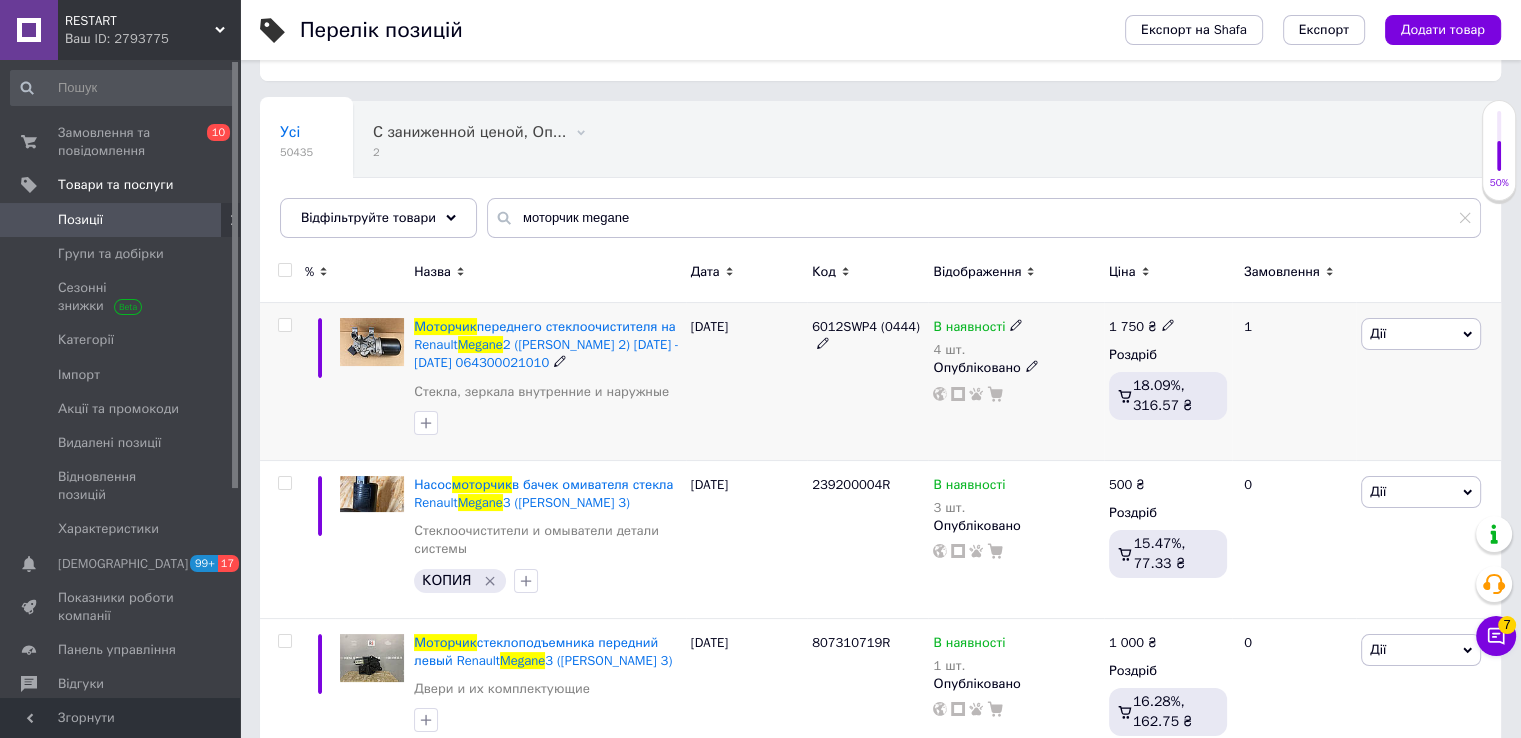 click on "6012SWP4 (0444)" at bounding box center (866, 326) 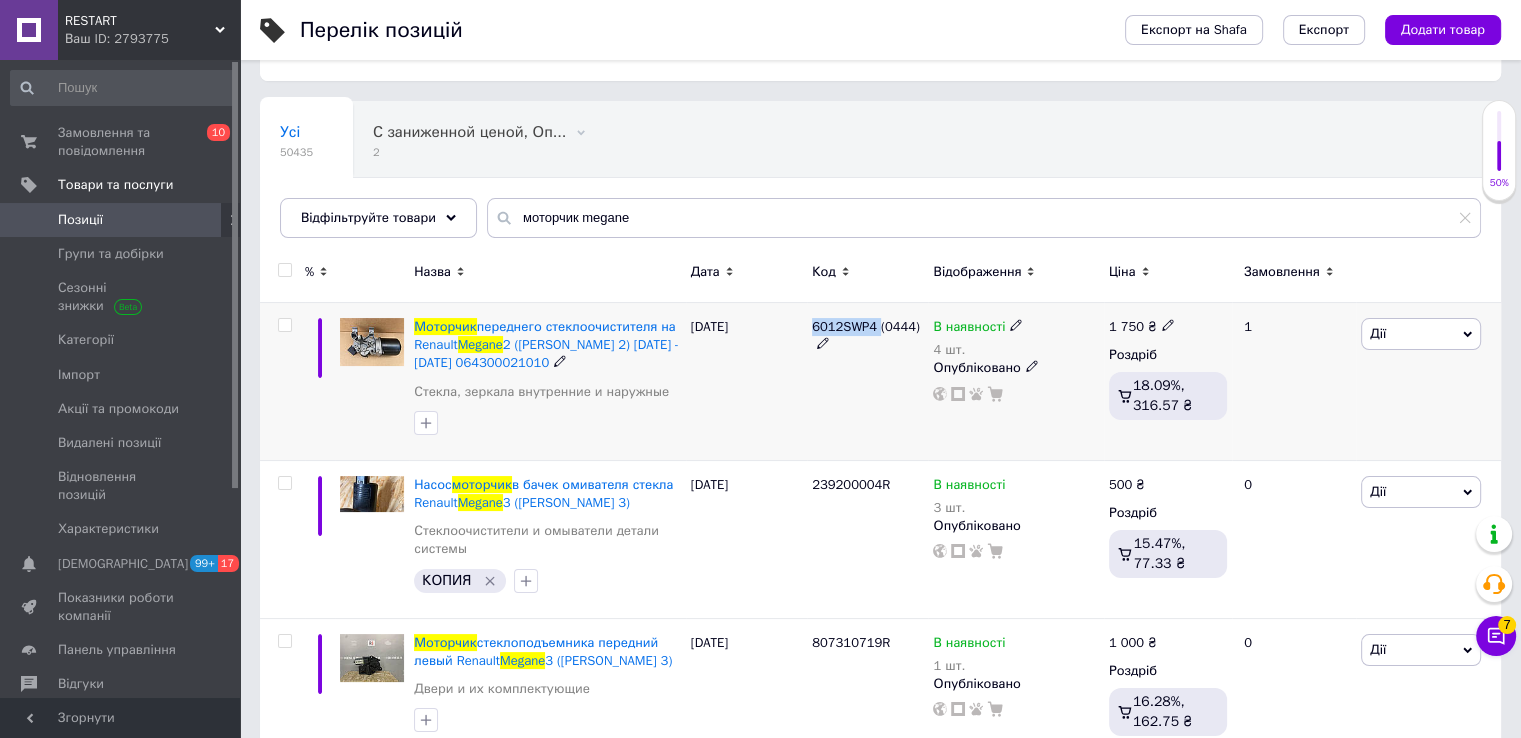 click on "6012SWP4 (0444)" at bounding box center (866, 326) 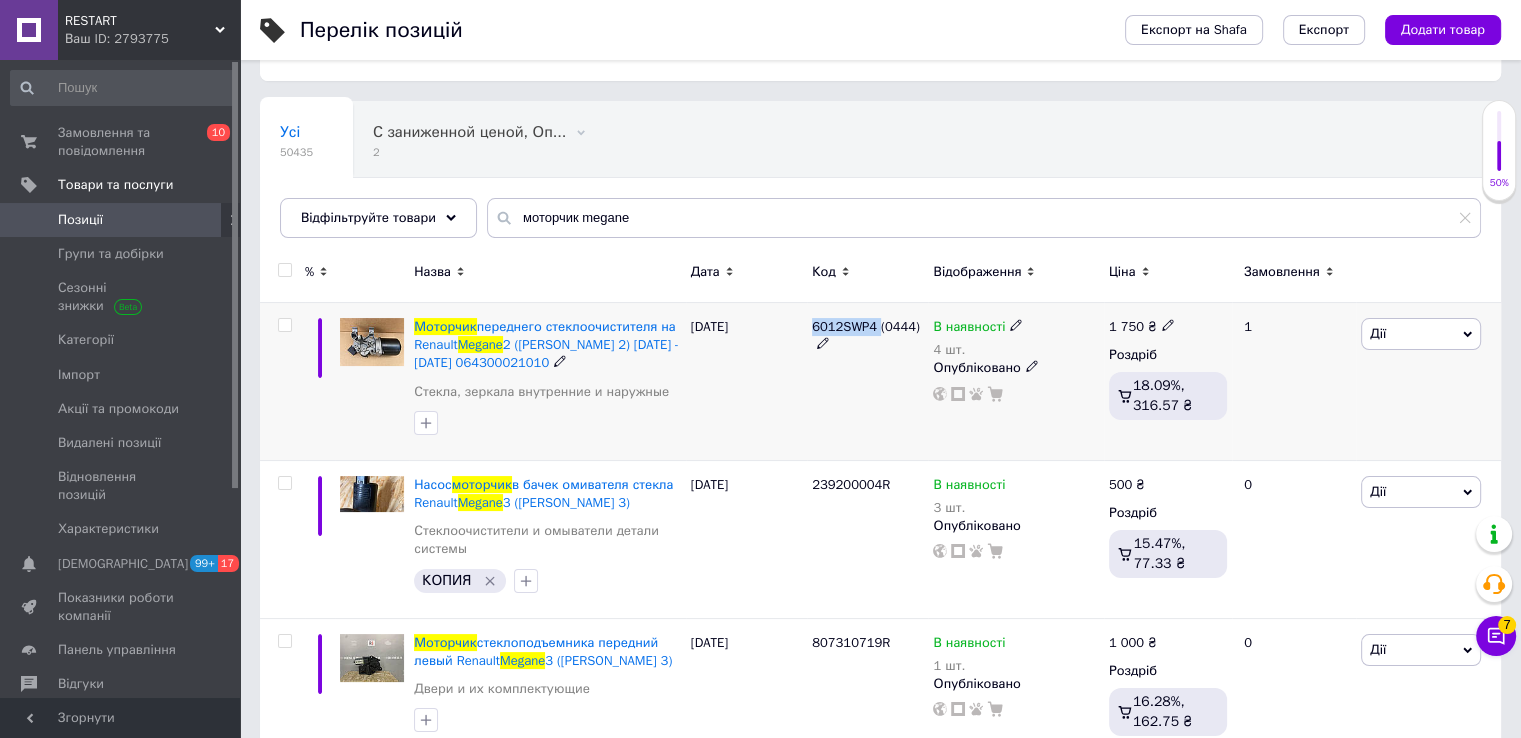copy on "6012SWP4" 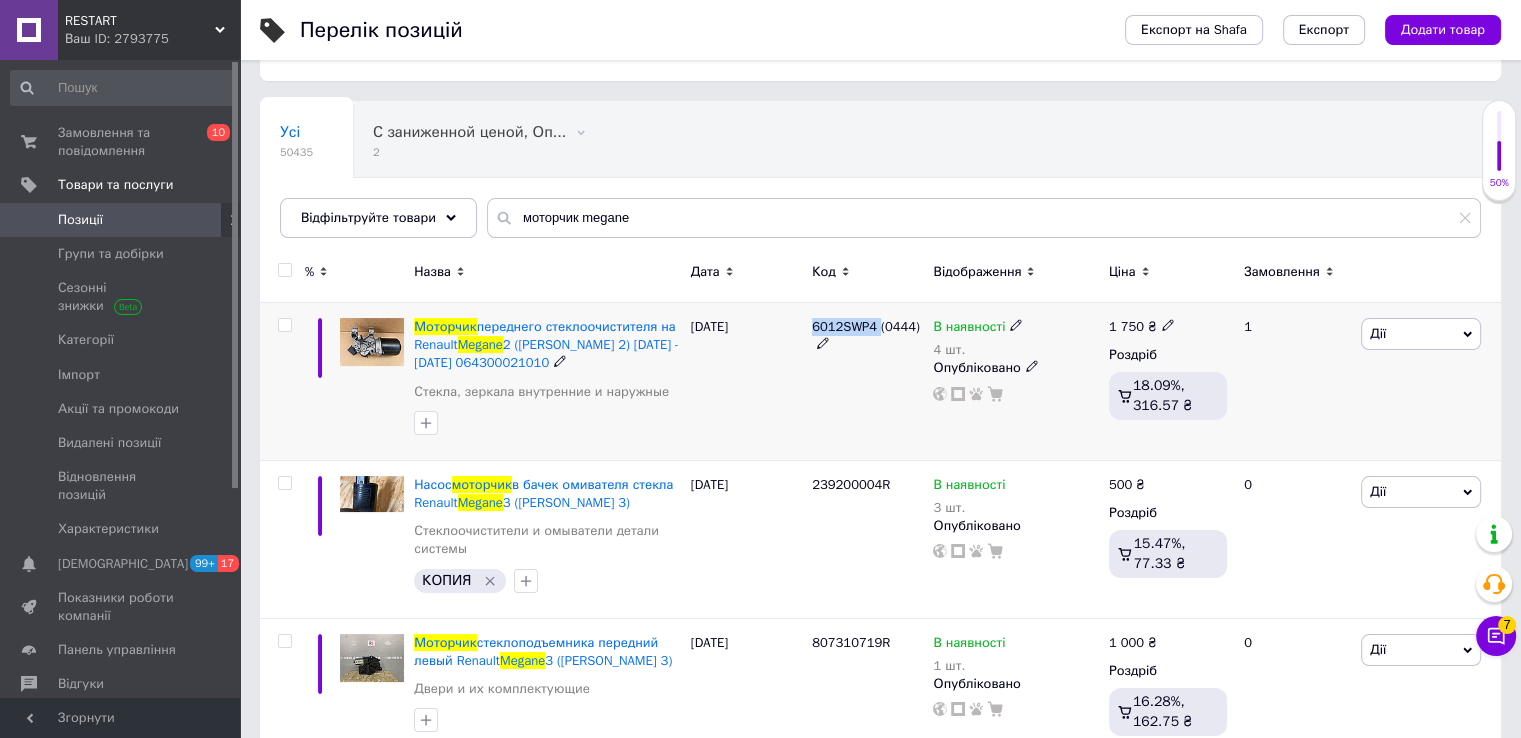 click on "6012SWP4 (0444)" at bounding box center [866, 326] 